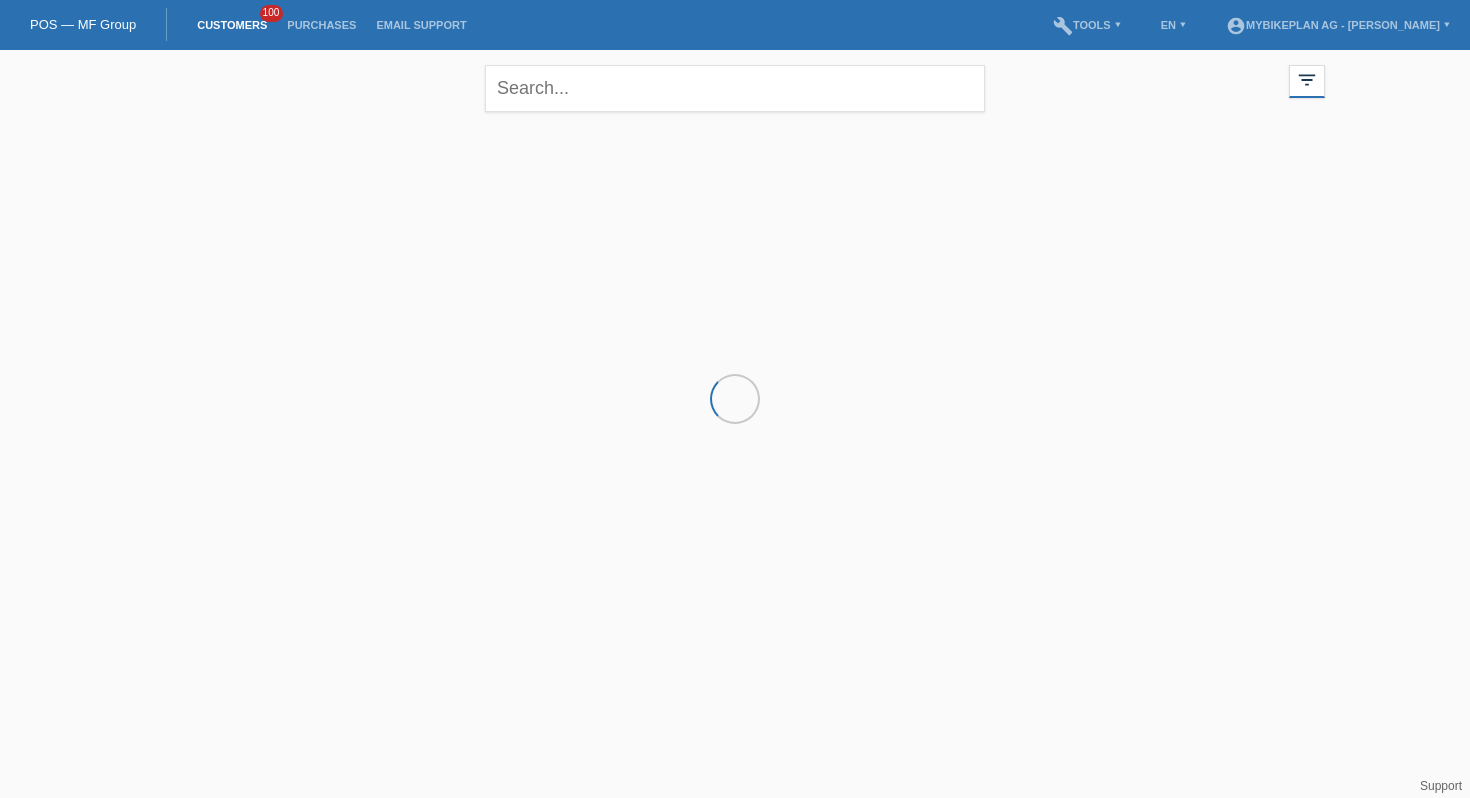 scroll, scrollTop: 0, scrollLeft: 0, axis: both 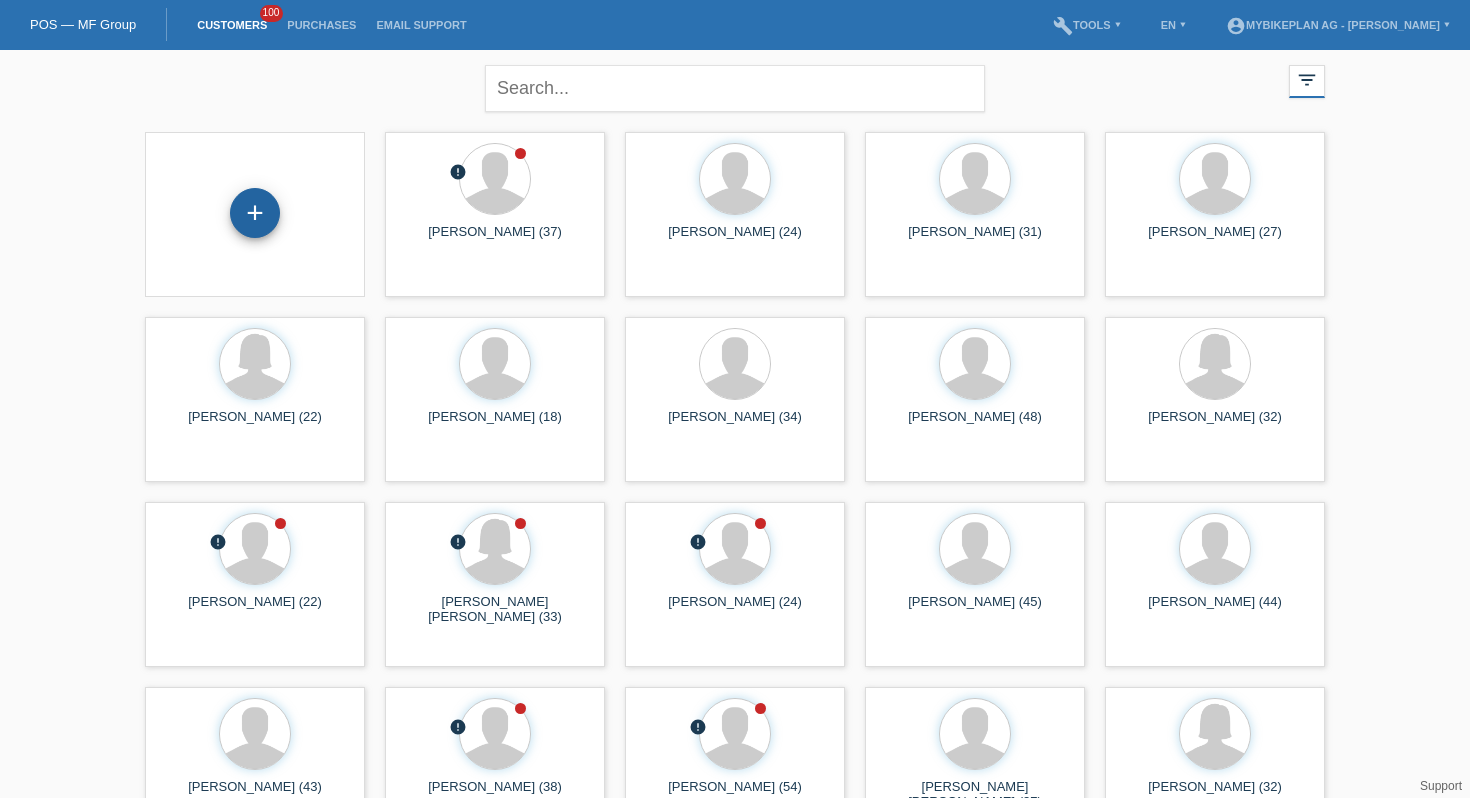 click on "+" at bounding box center [255, 213] 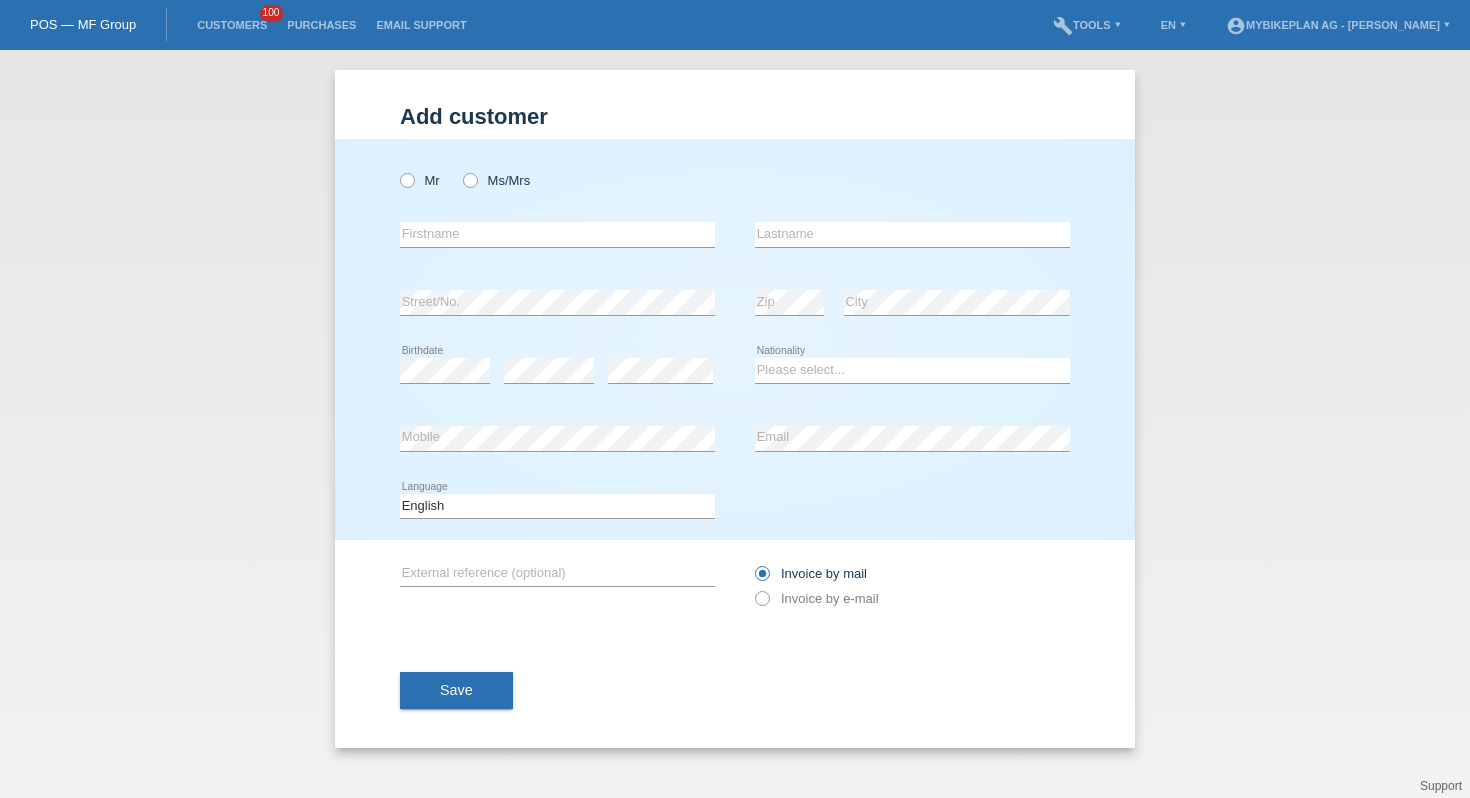 scroll, scrollTop: 0, scrollLeft: 0, axis: both 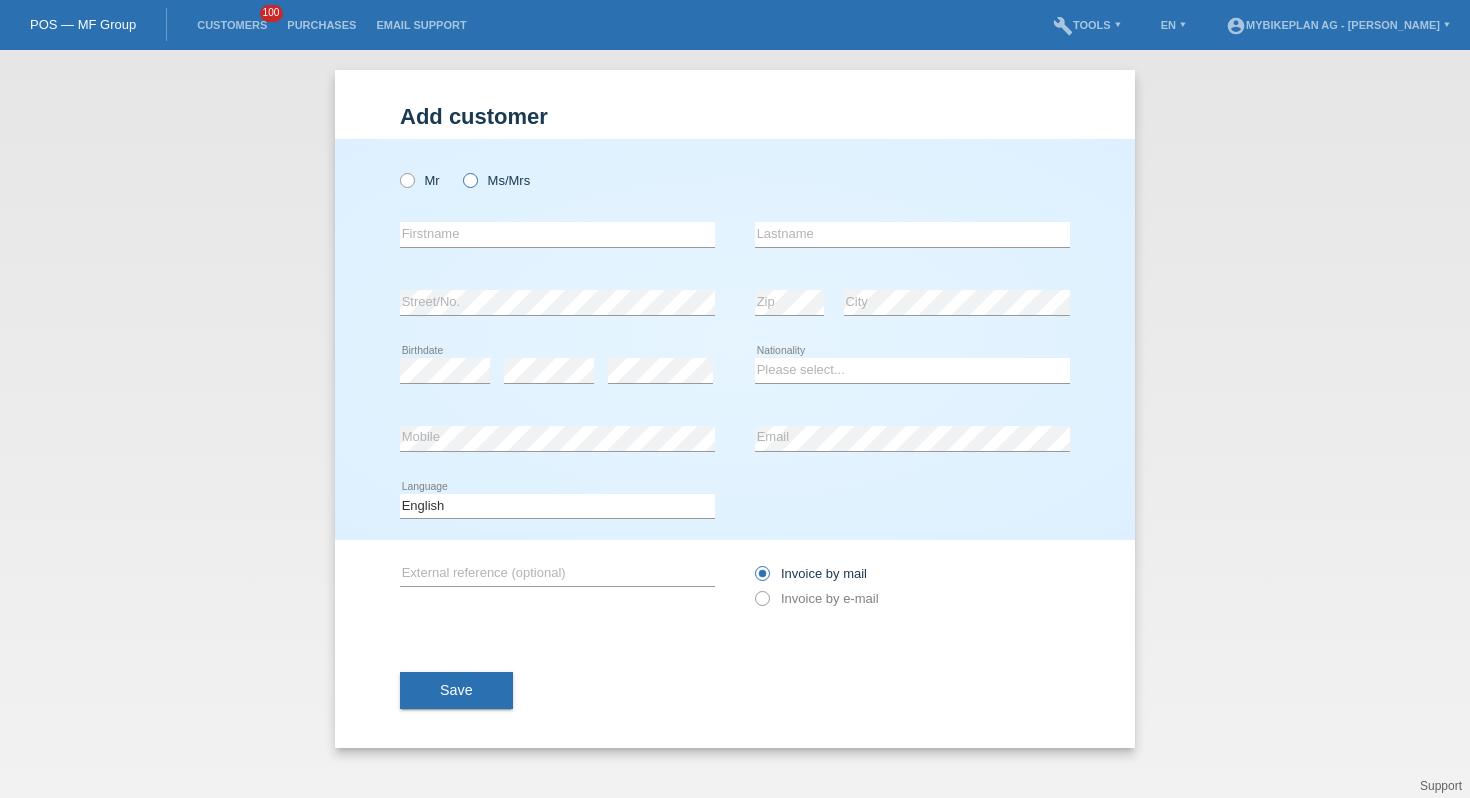 click at bounding box center (460, 170) 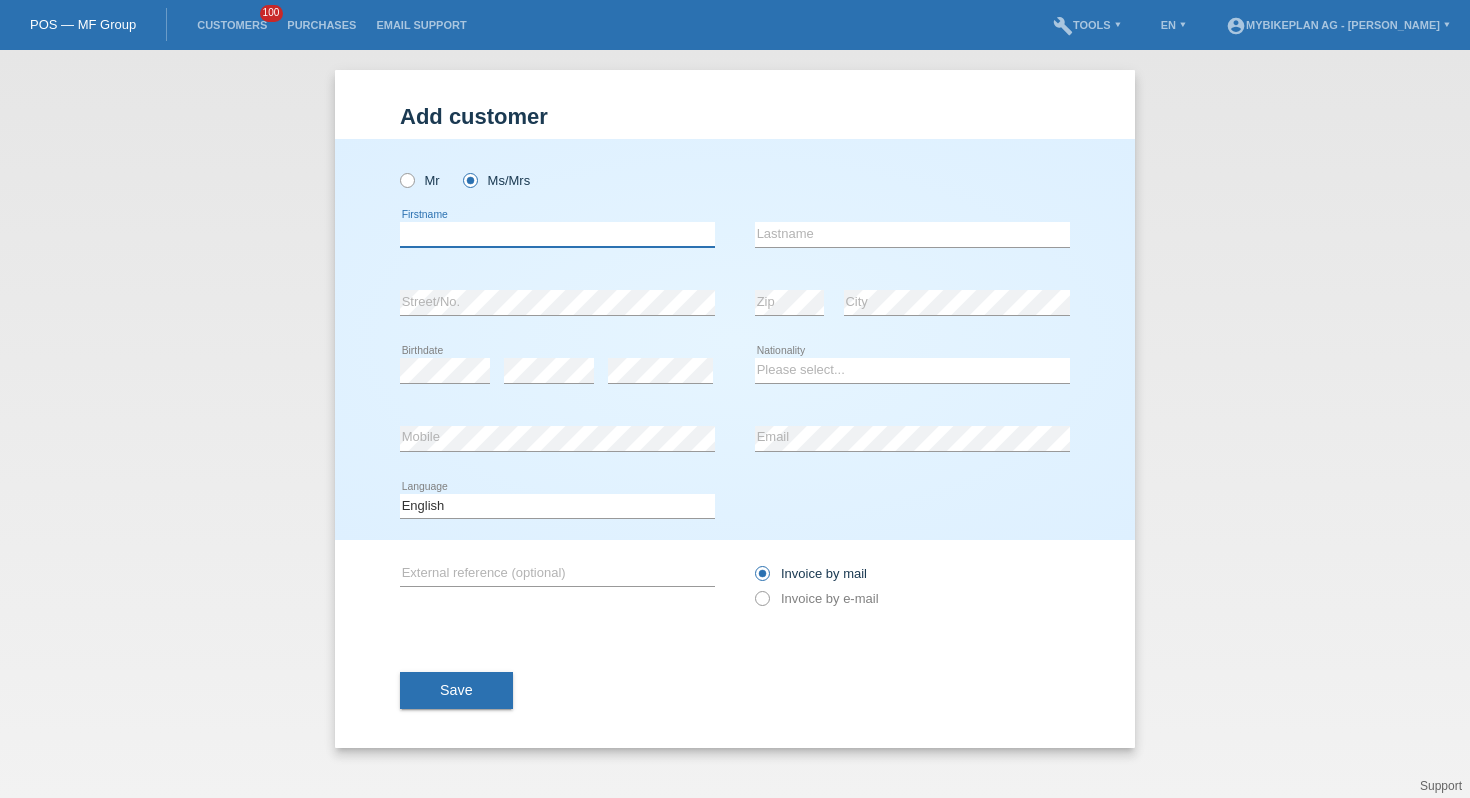 click at bounding box center [557, 234] 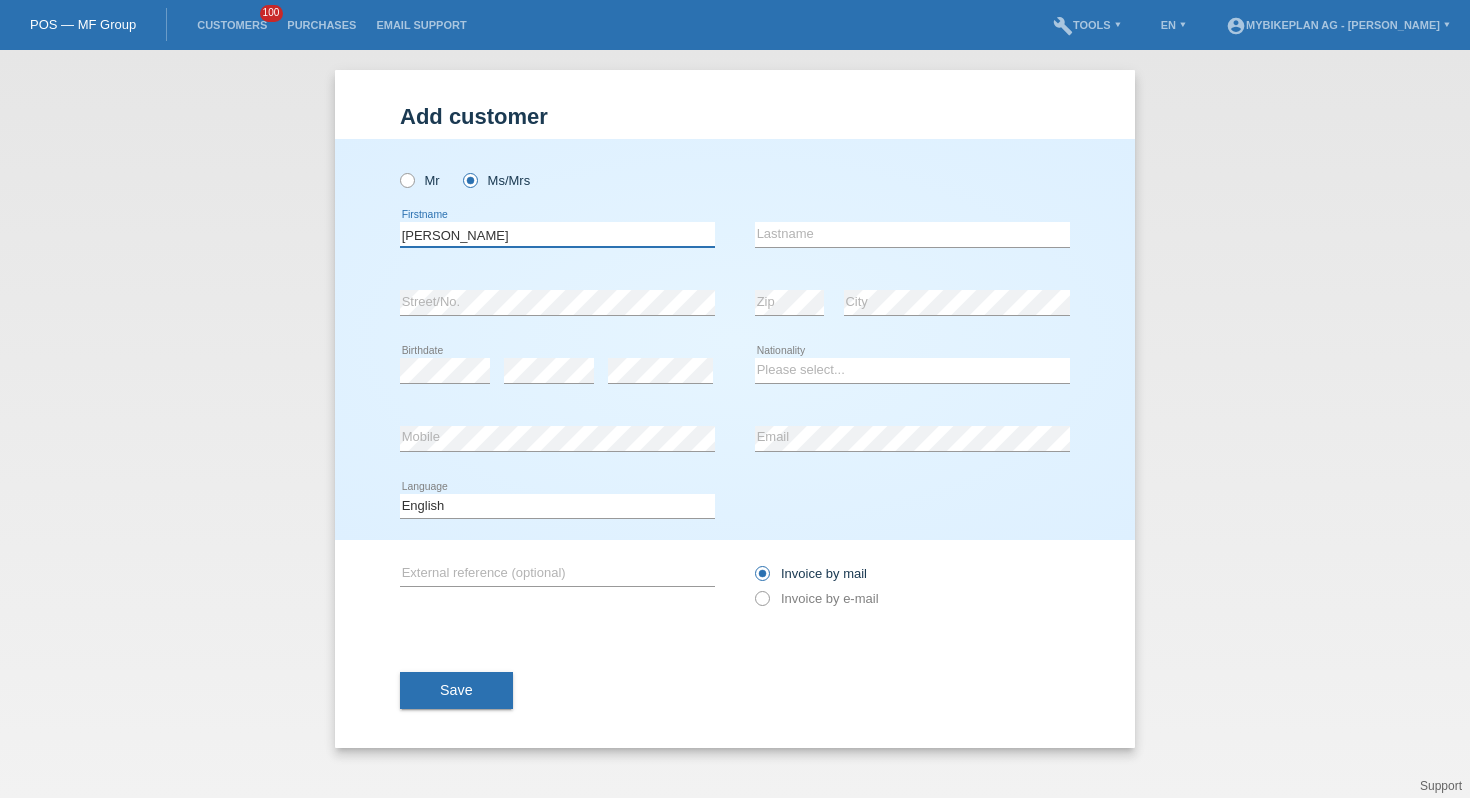 type on "Rita" 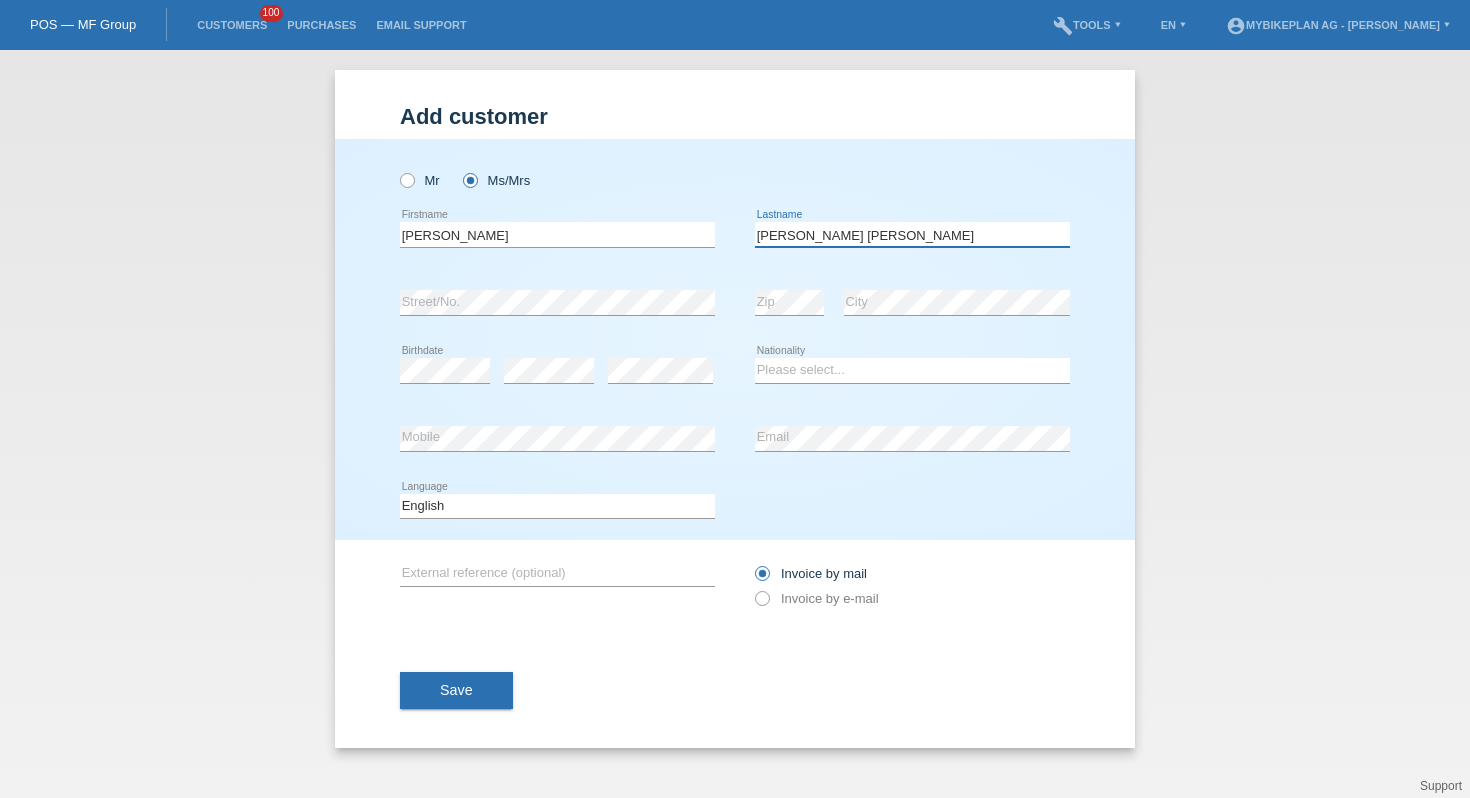 type on "Freitas Fernandes" 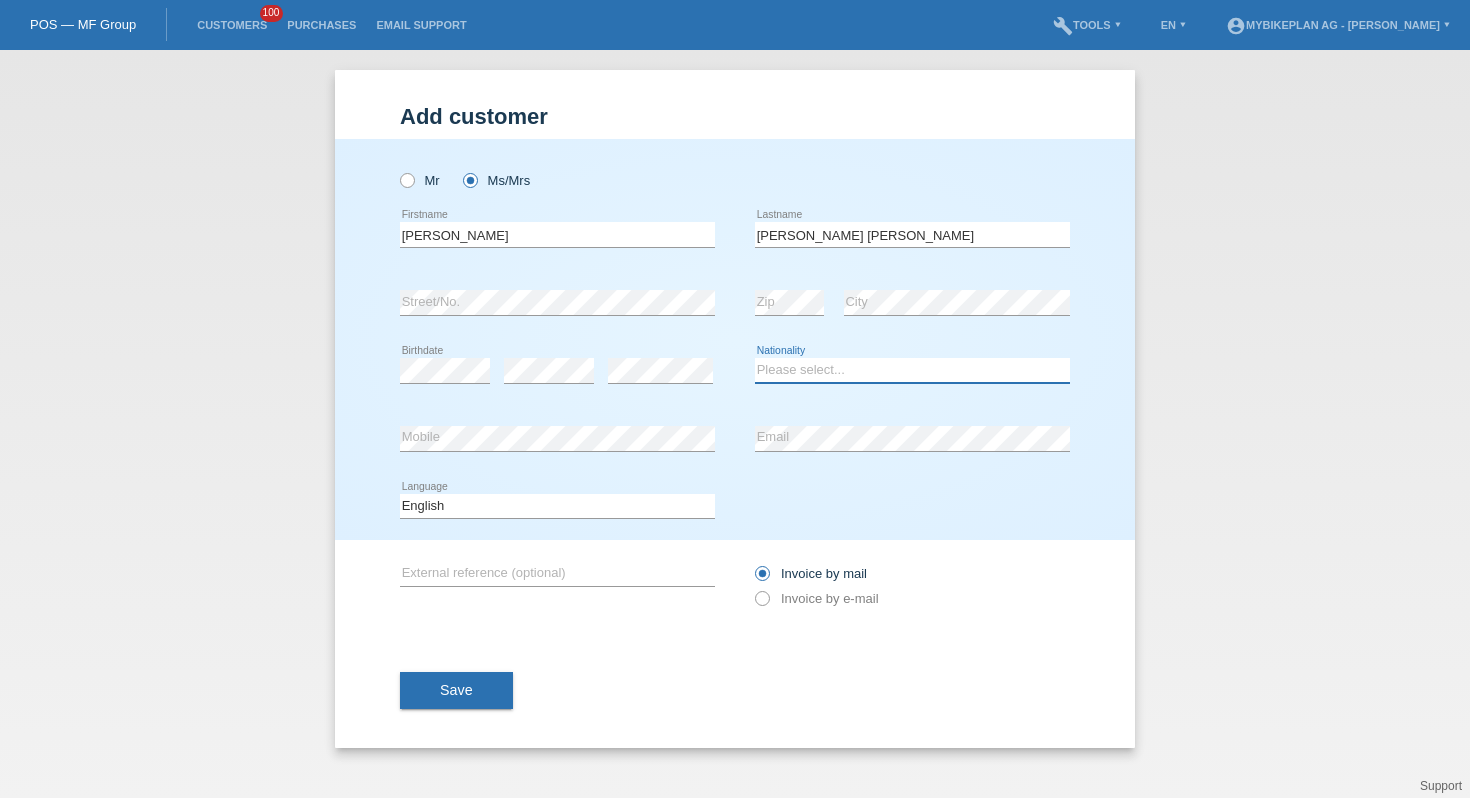 select on "CH" 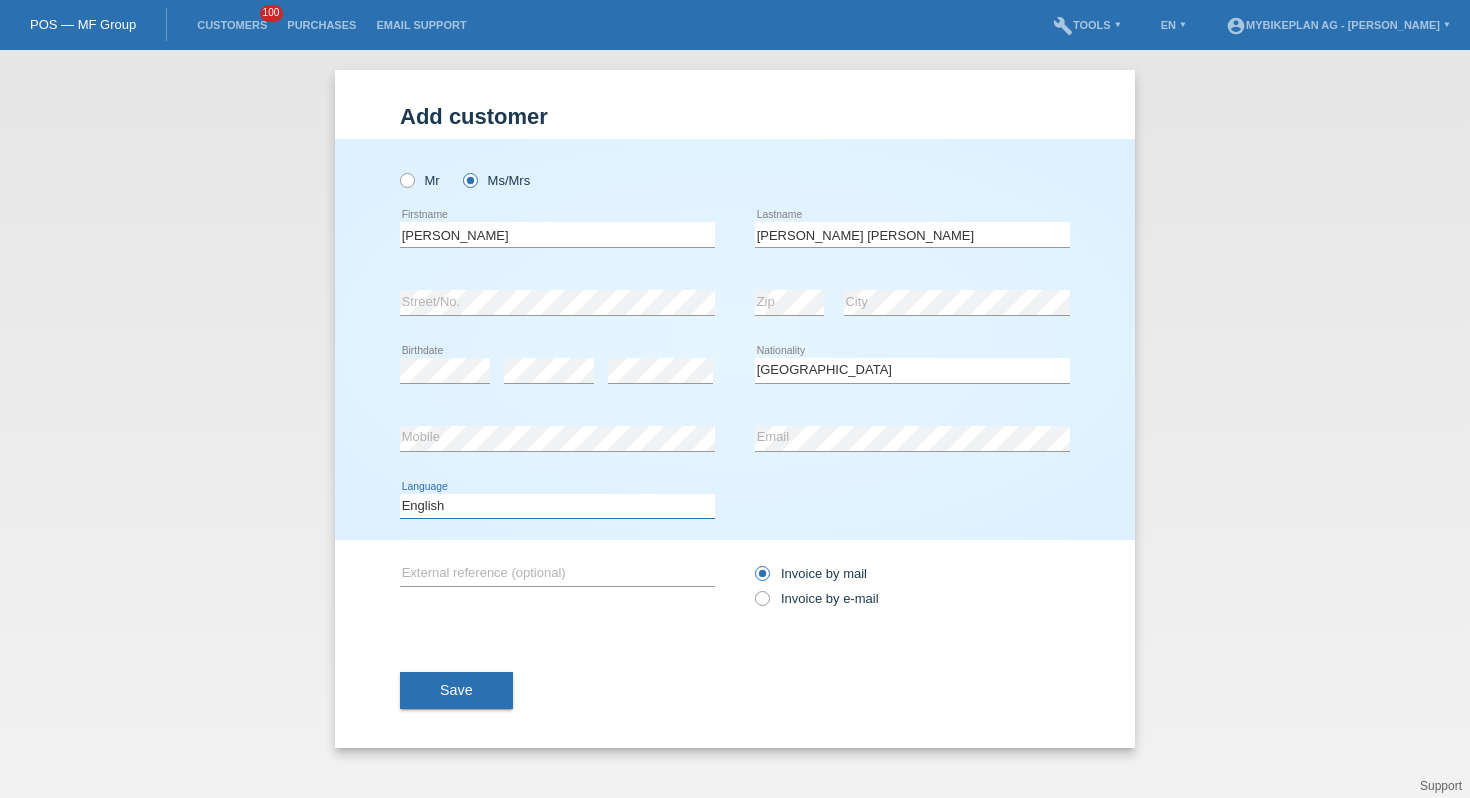 click on "Deutsch
Français
Italiano
English" at bounding box center [557, 506] 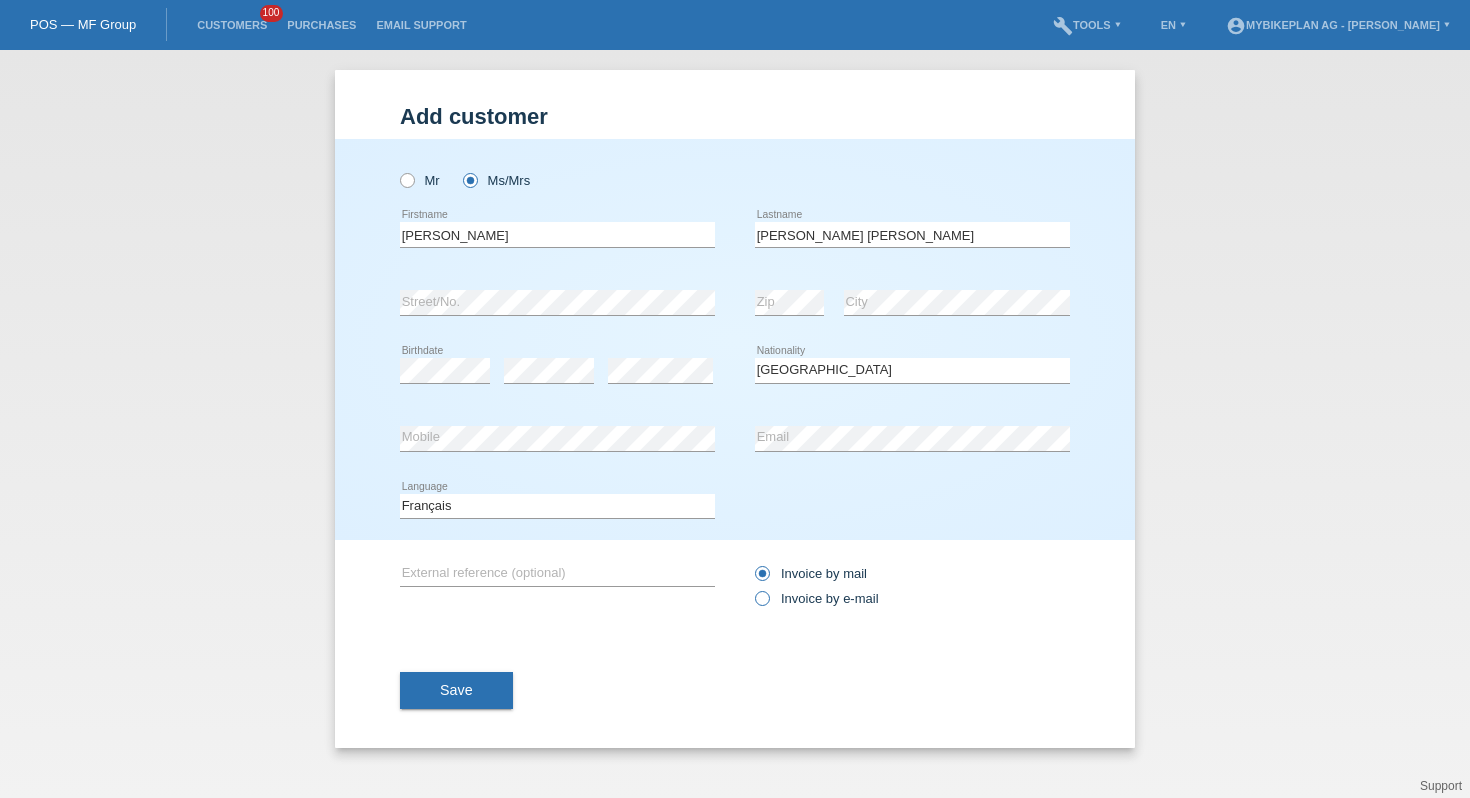click on "Invoice by e-mail" at bounding box center [817, 598] 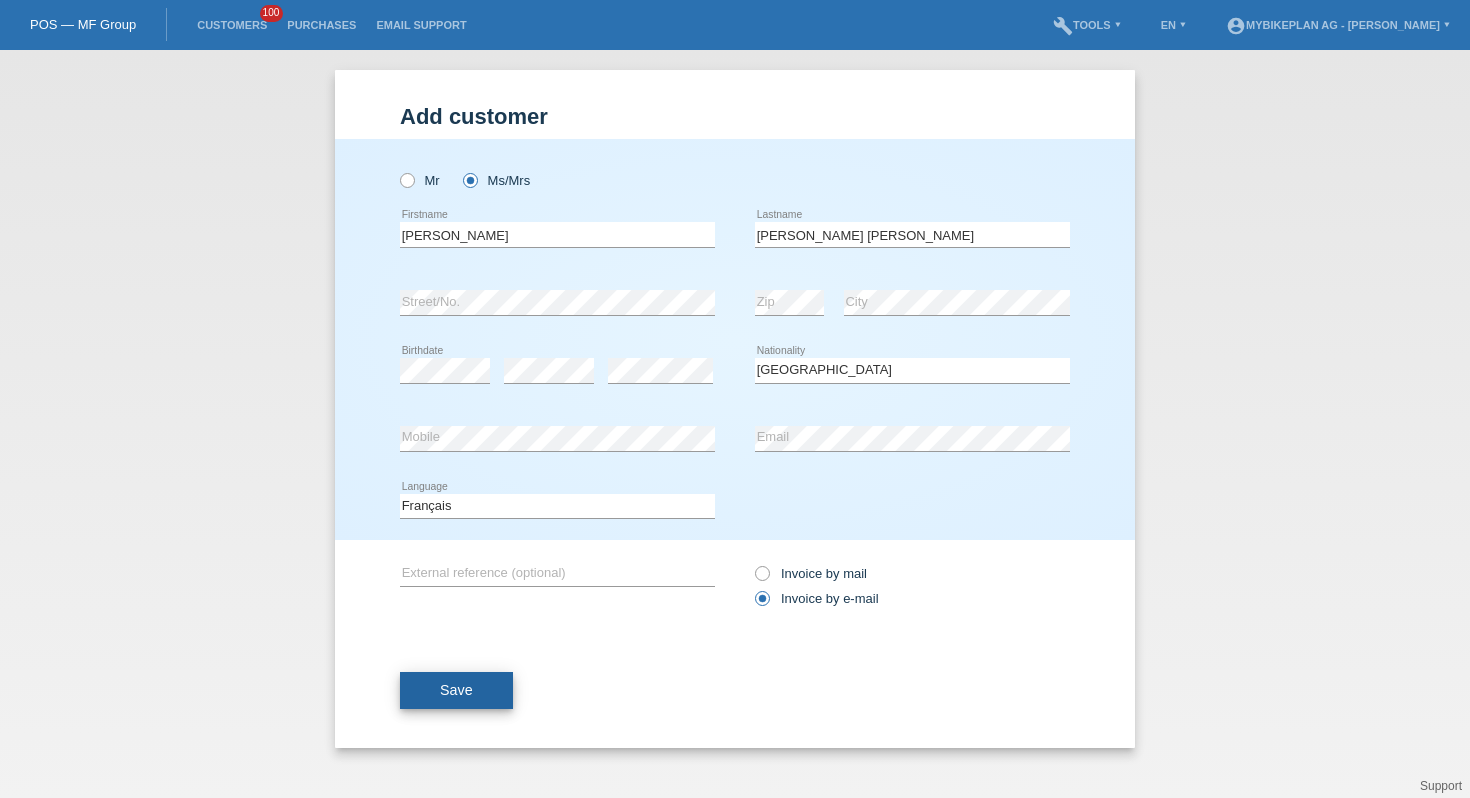 click on "Save" at bounding box center (456, 690) 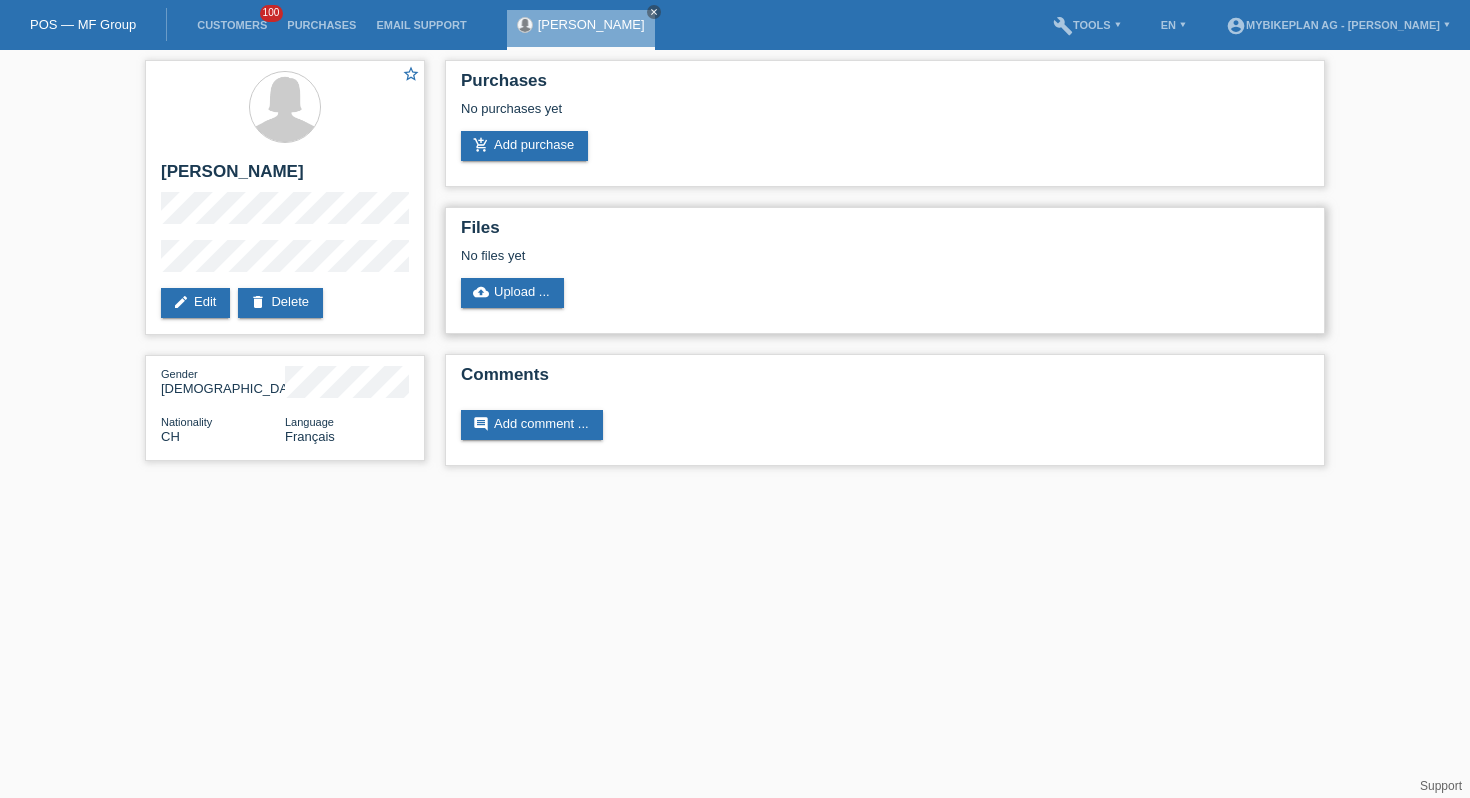 scroll, scrollTop: 0, scrollLeft: 0, axis: both 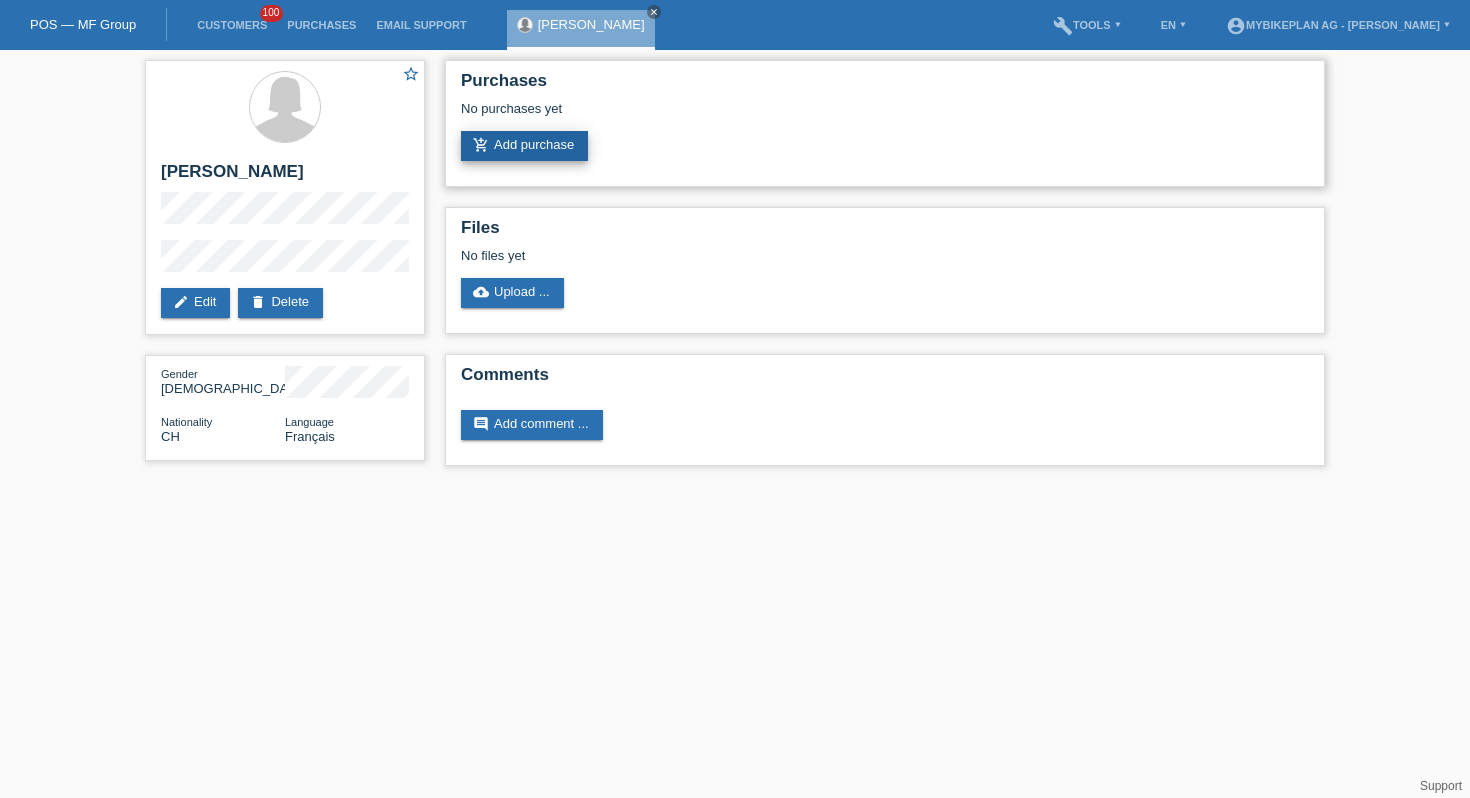 click on "add_shopping_cart  Add purchase" at bounding box center [524, 146] 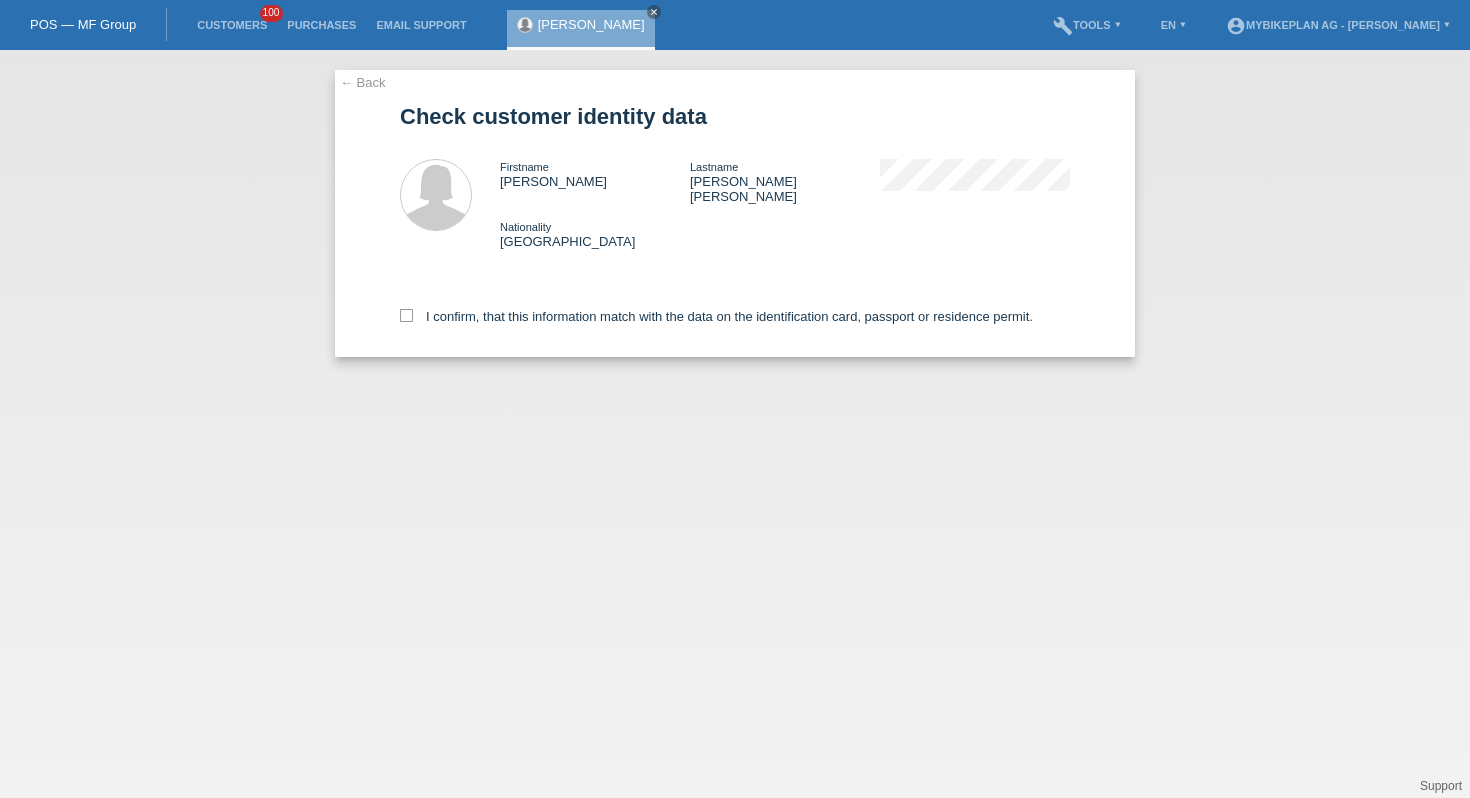 scroll, scrollTop: 0, scrollLeft: 0, axis: both 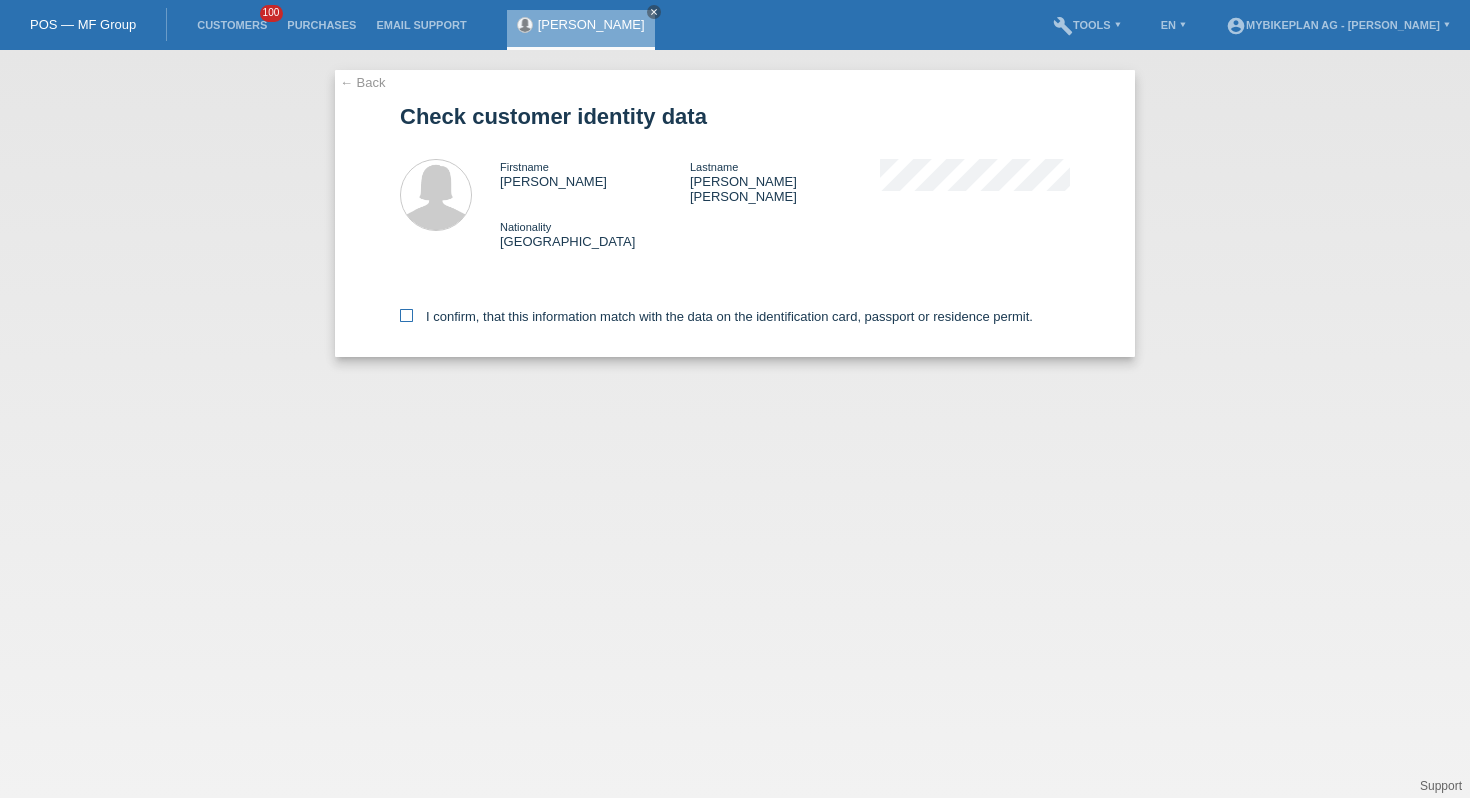 click on "I confirm, that this information match with the data on the identification card, passport or residence permit." at bounding box center (716, 316) 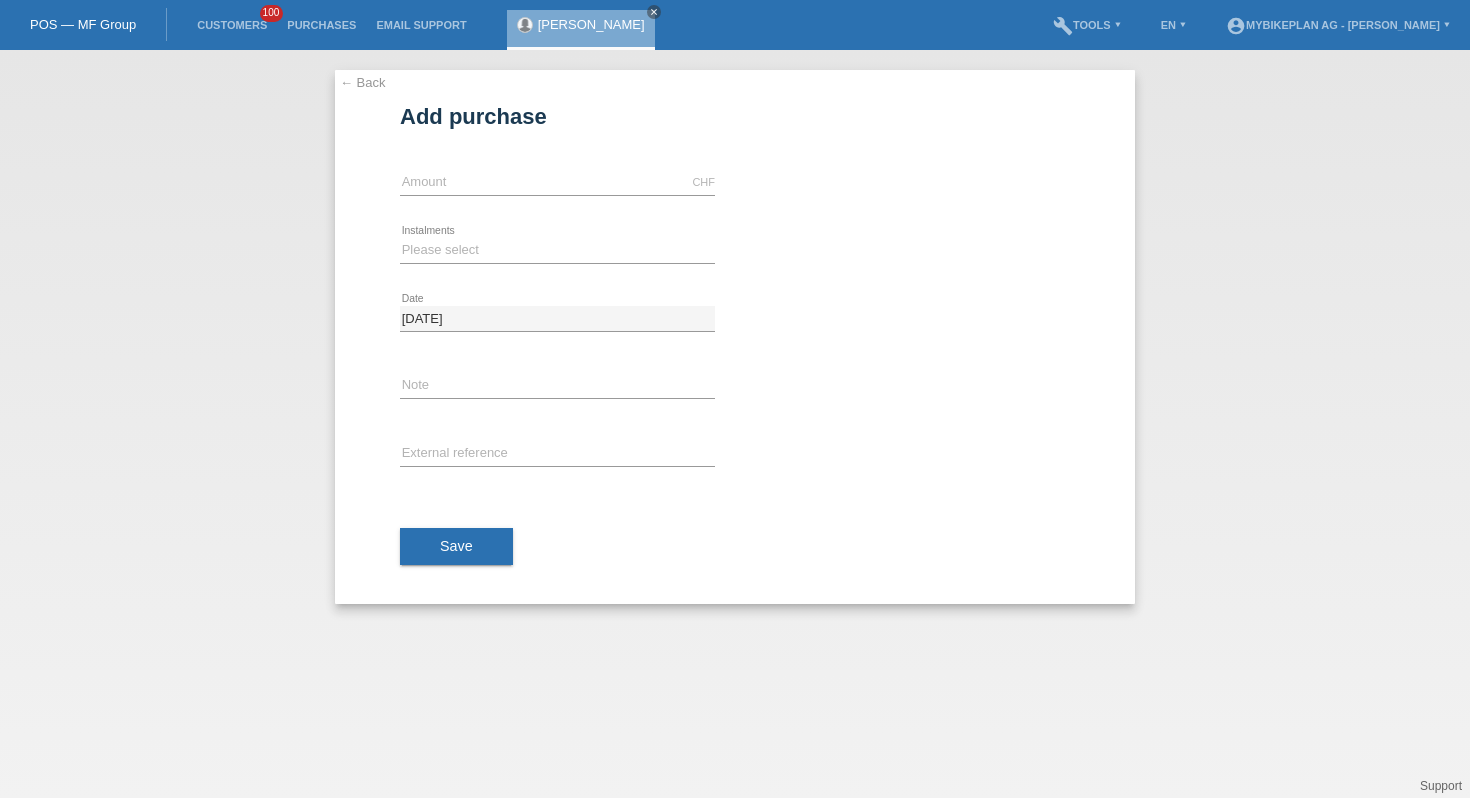 scroll, scrollTop: 0, scrollLeft: 0, axis: both 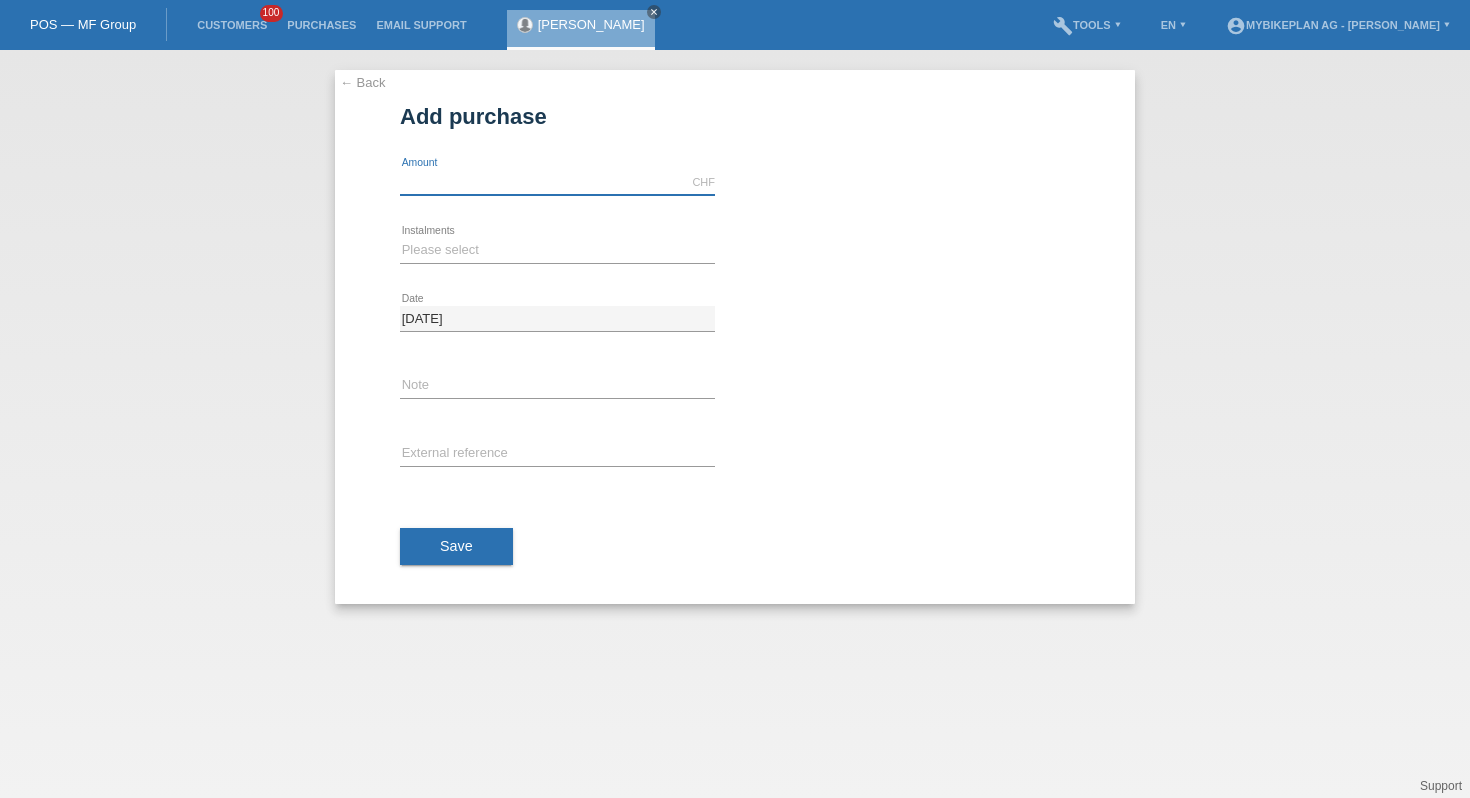 click at bounding box center [557, 182] 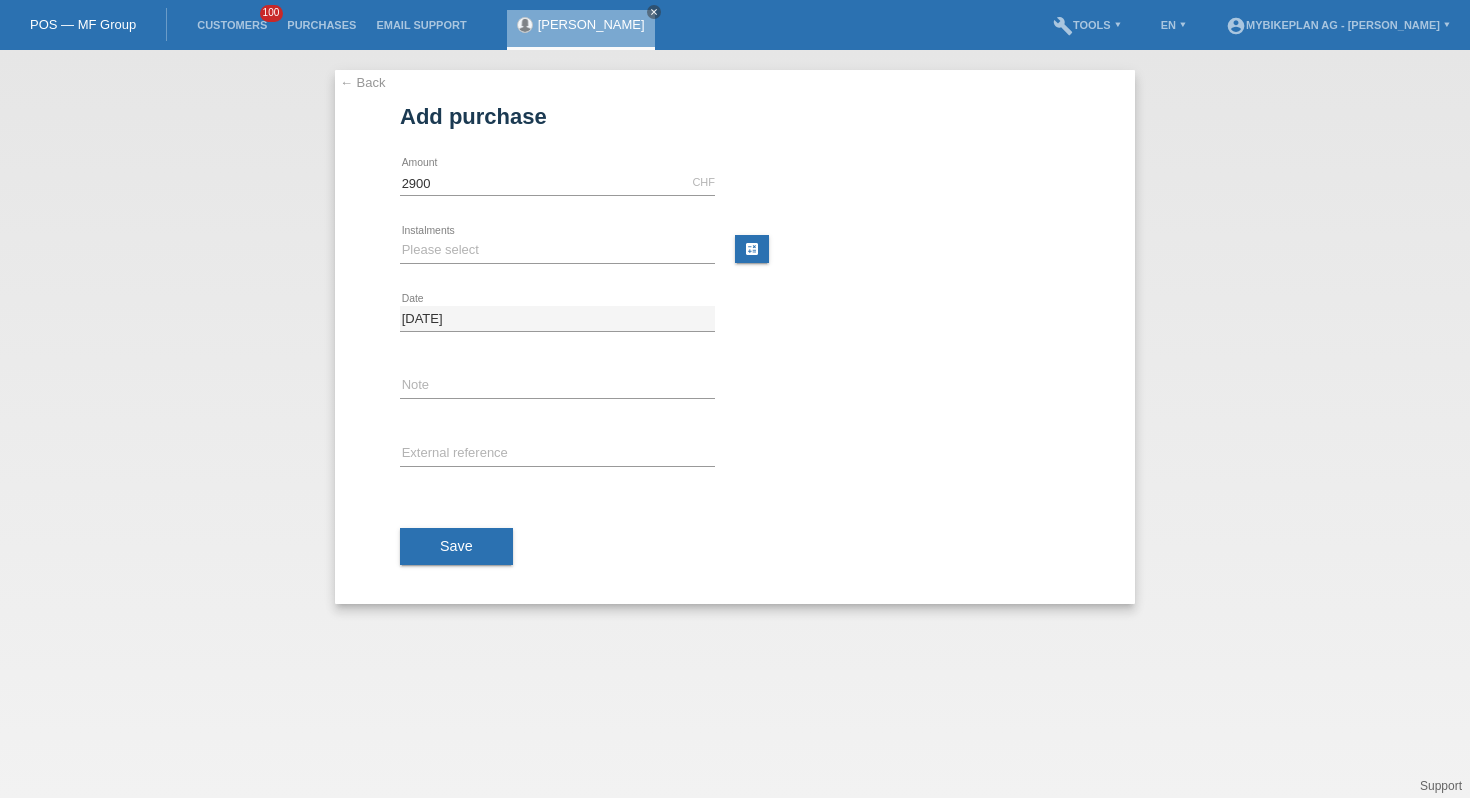 type on "2900.00" 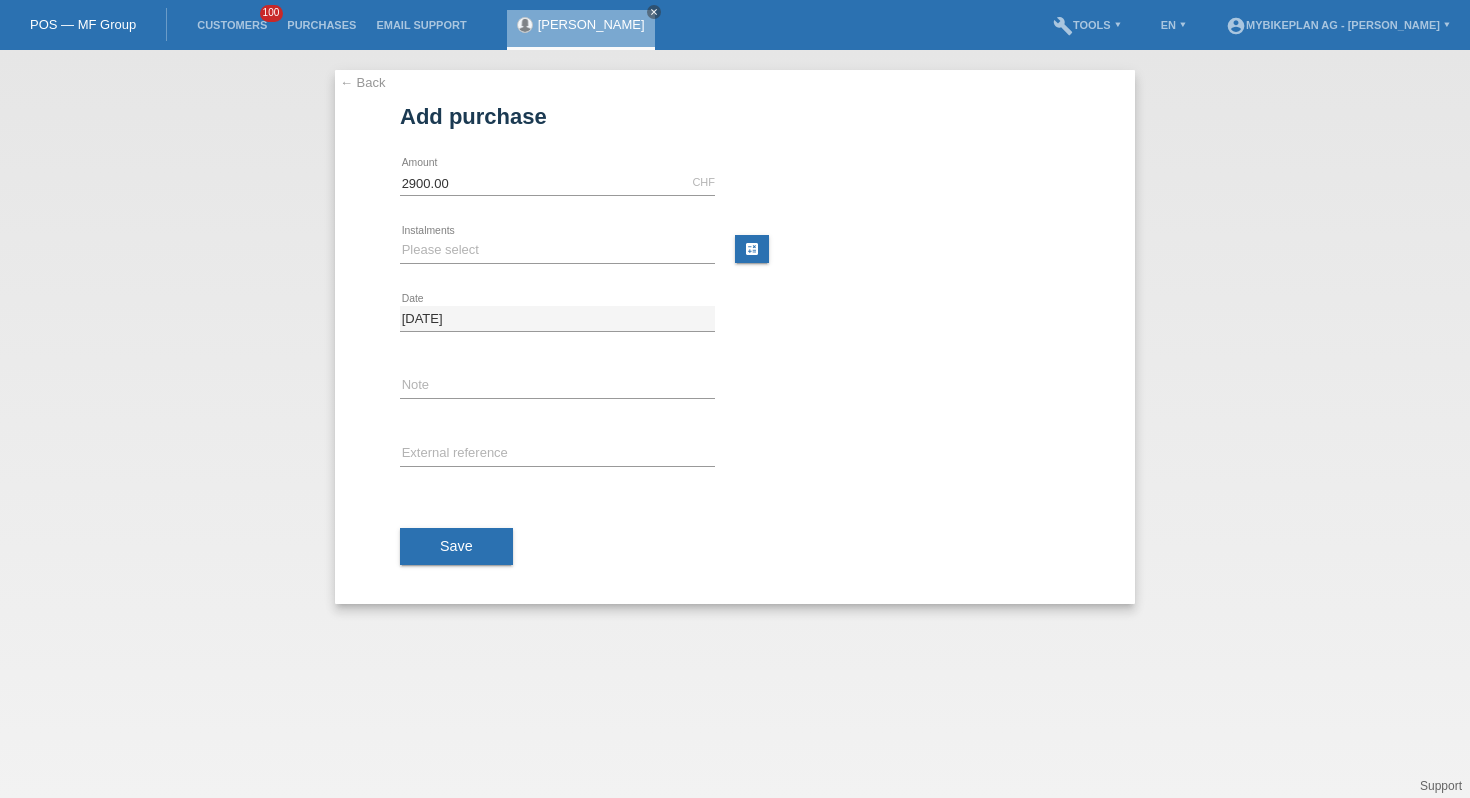 click on "Please select
6 instalments
12 instalments
18 instalments
24 instalments
36 instalments
48 instalments
error
Instalments" at bounding box center (557, 251) 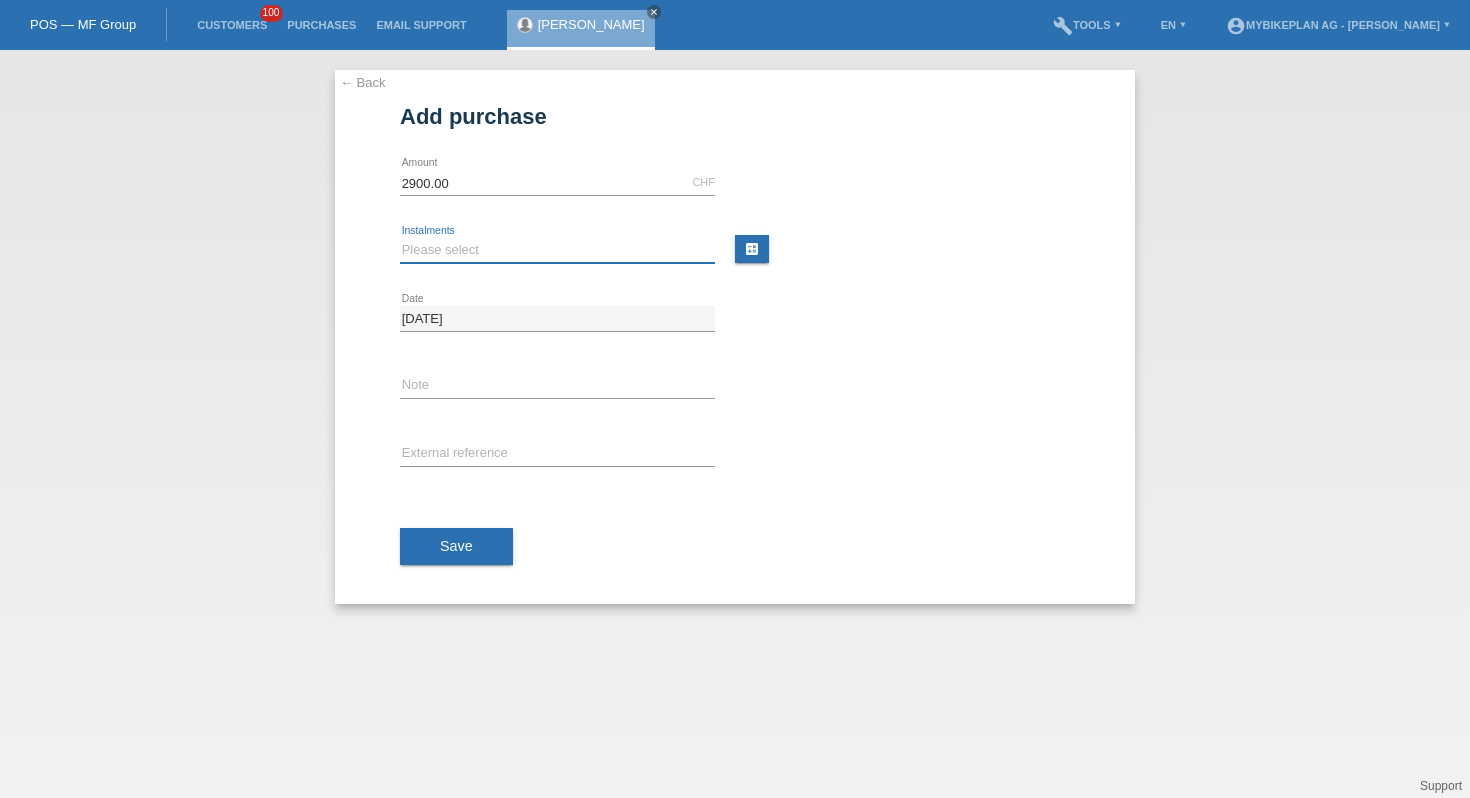 click on "Please select
6 instalments
12 instalments
18 instalments
24 instalments
36 instalments
48 instalments" at bounding box center [557, 250] 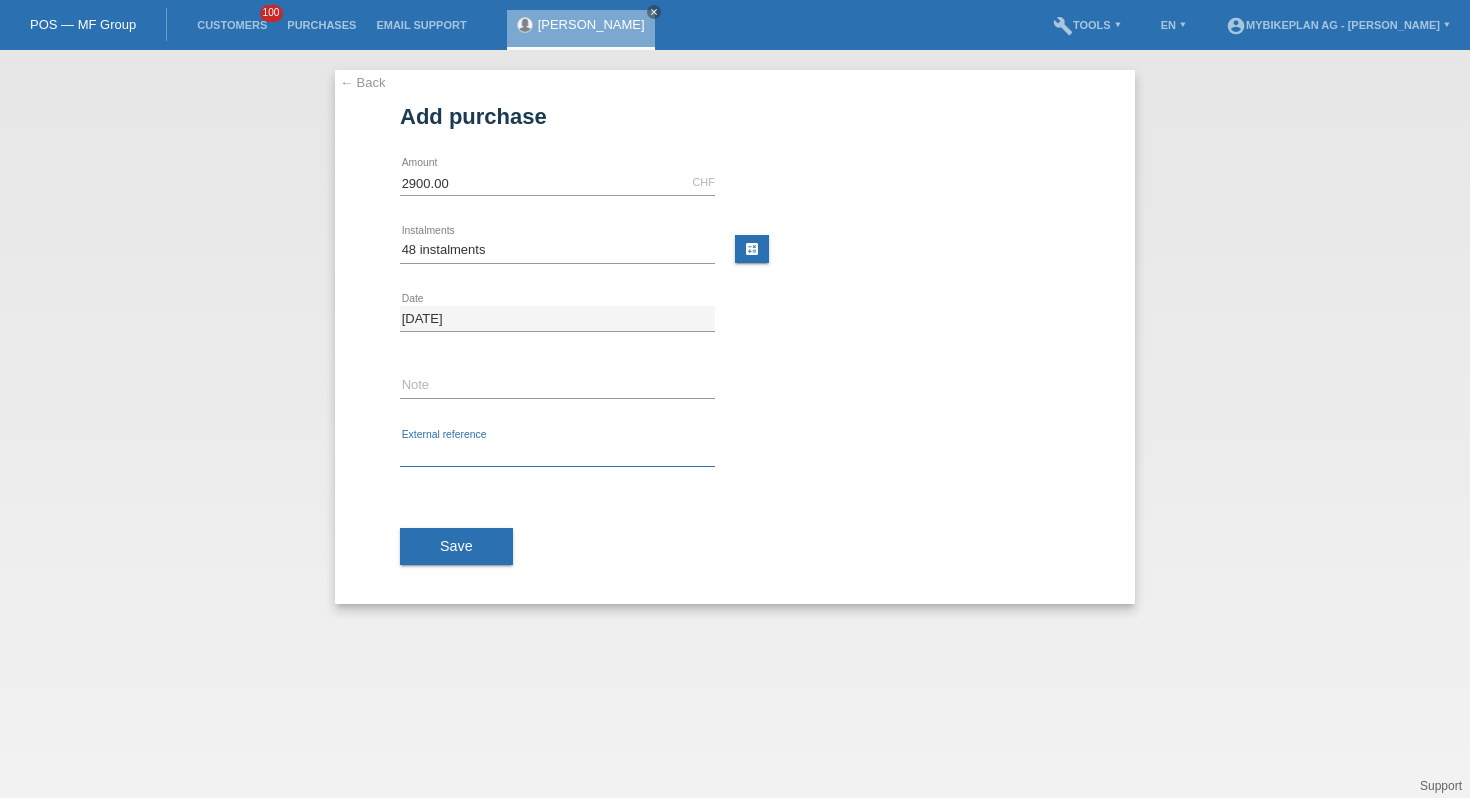 click at bounding box center [557, 454] 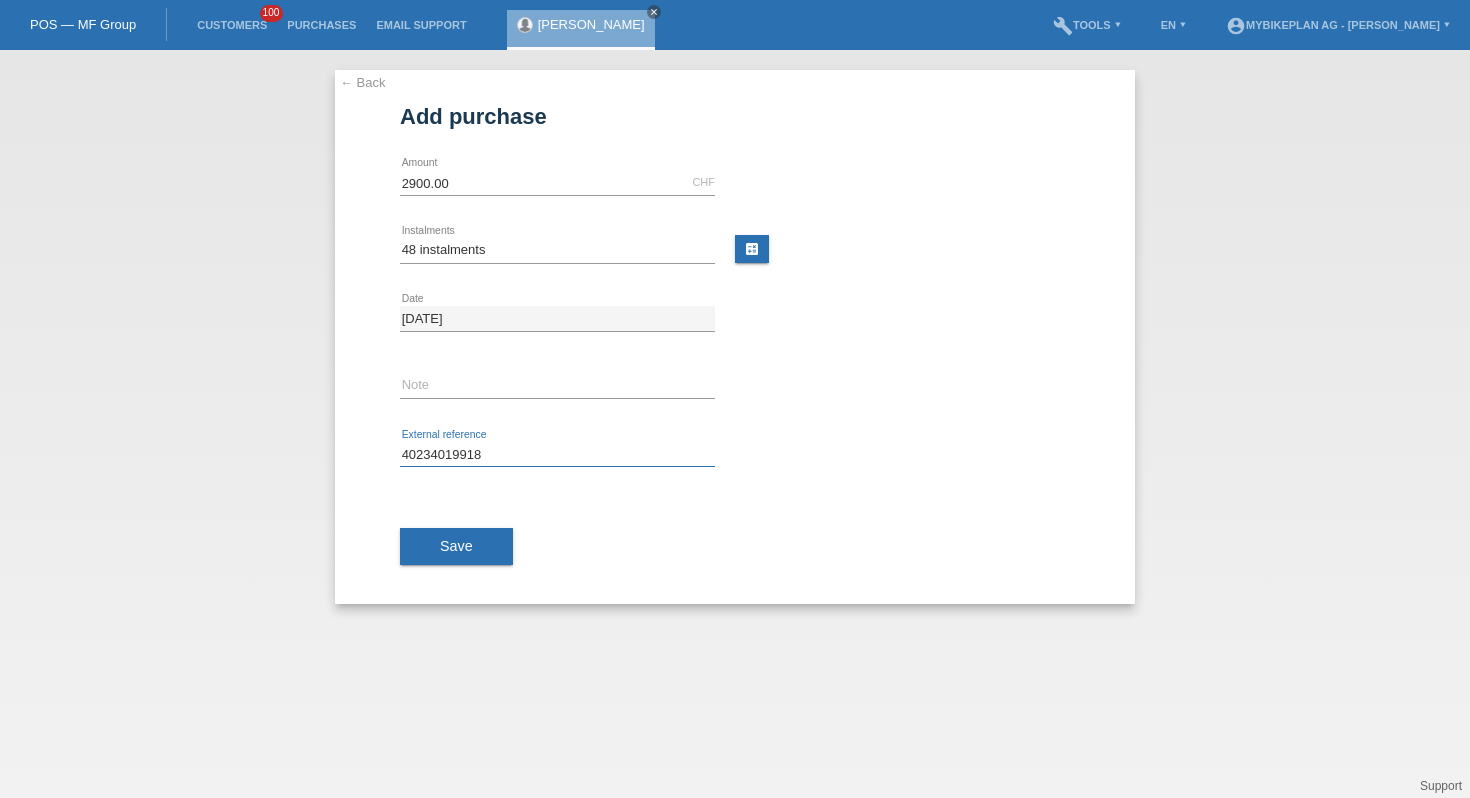 type on "40234019918" 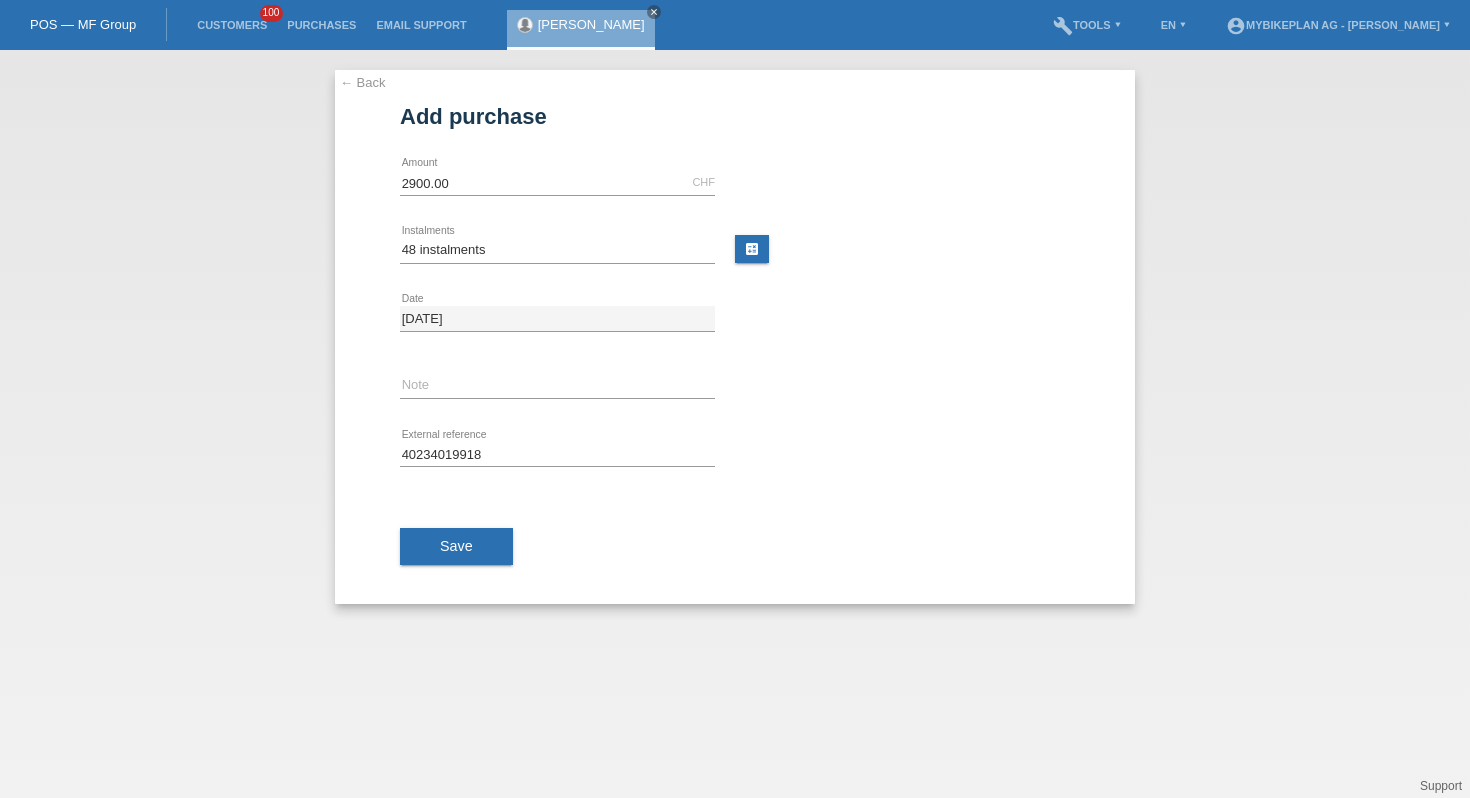 click on "Save" at bounding box center [735, 547] 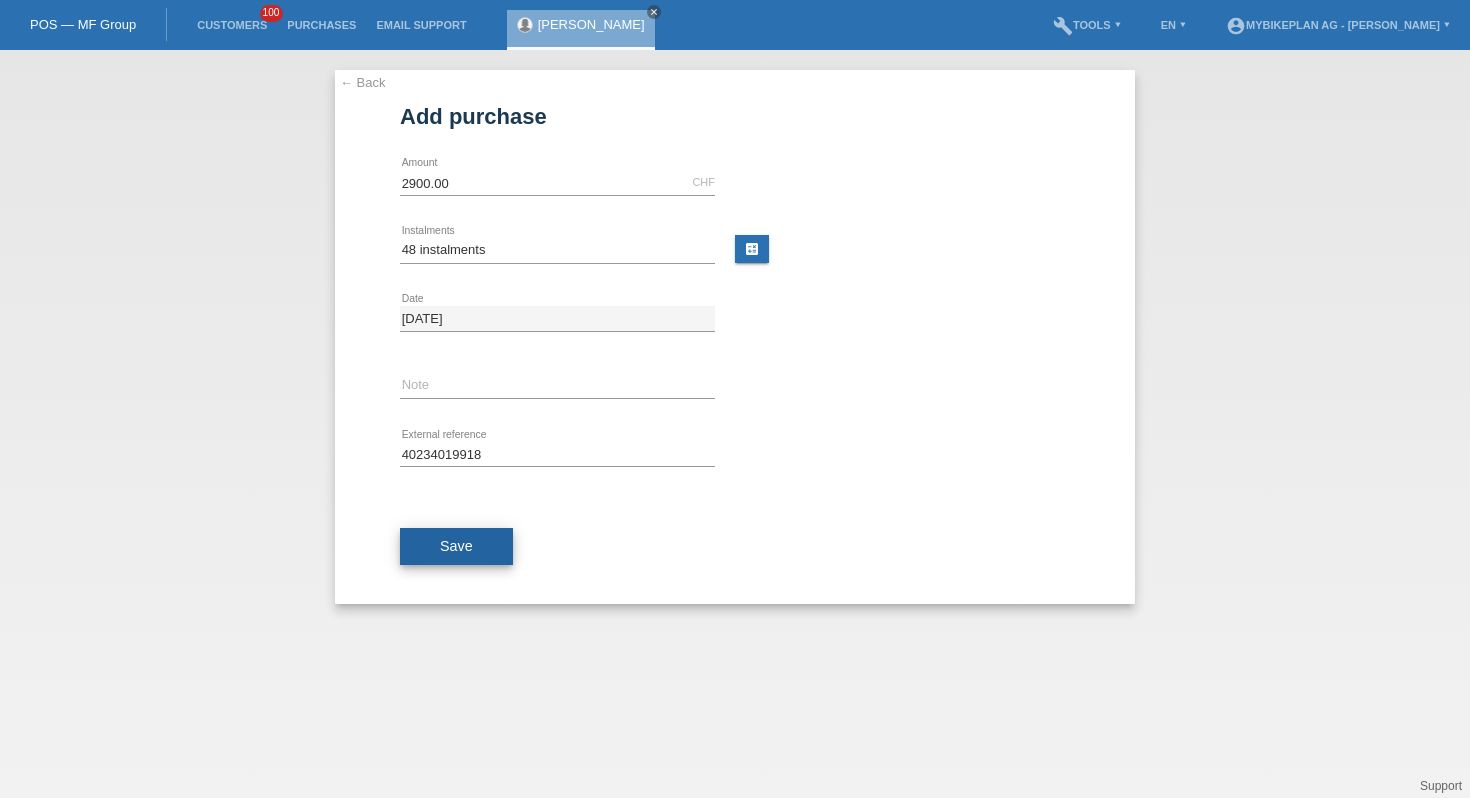 click on "Save" at bounding box center (456, 546) 